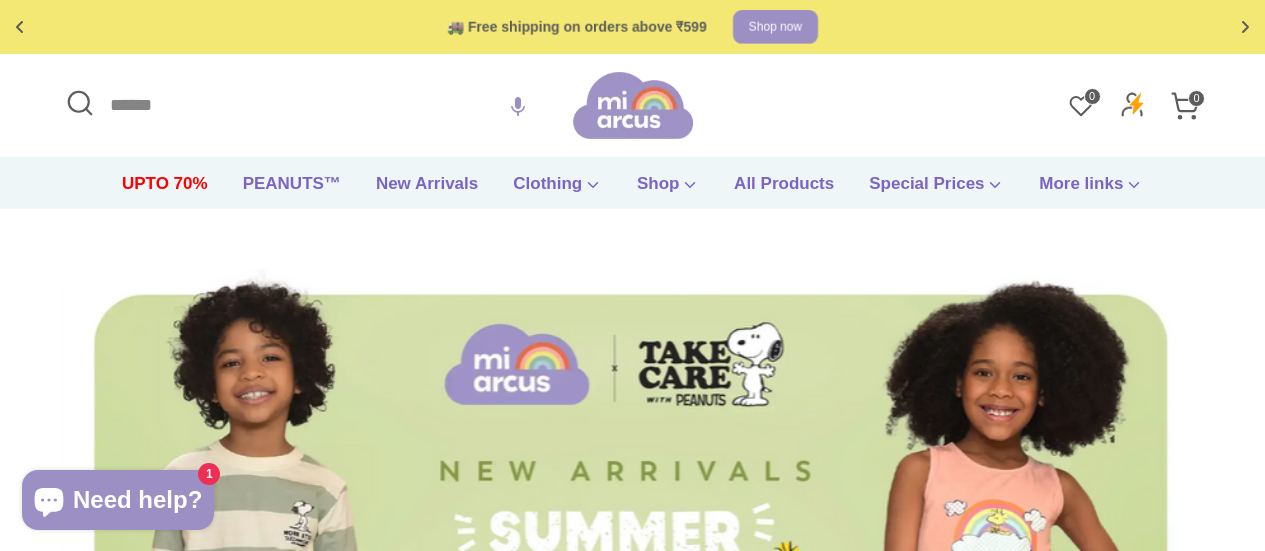 scroll, scrollTop: 0, scrollLeft: 0, axis: both 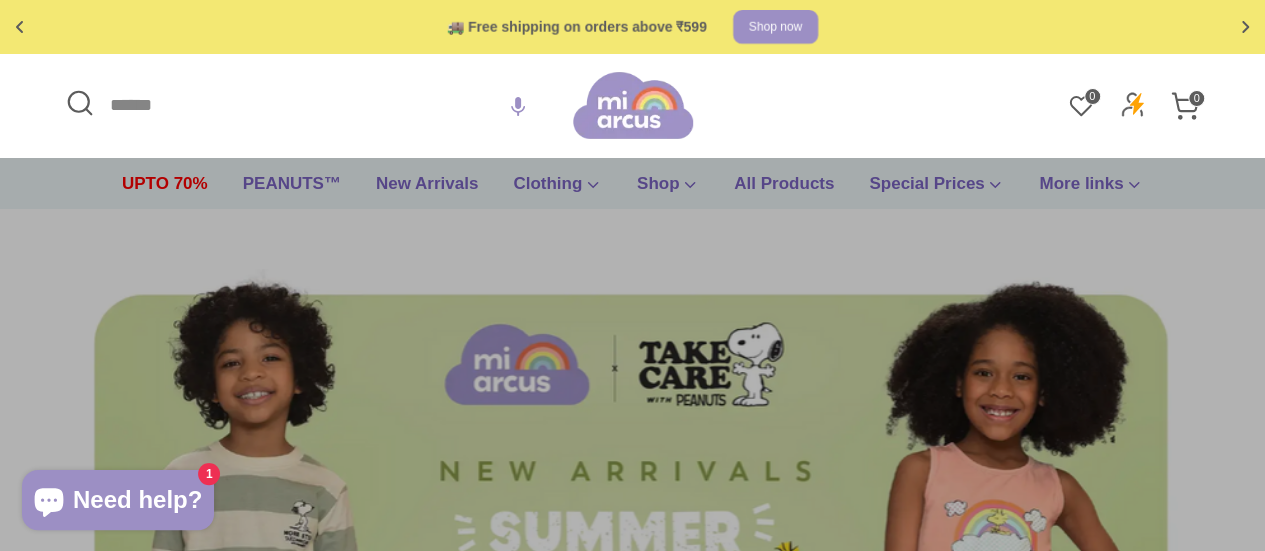 click on "Search" at bounding box center [316, 105] 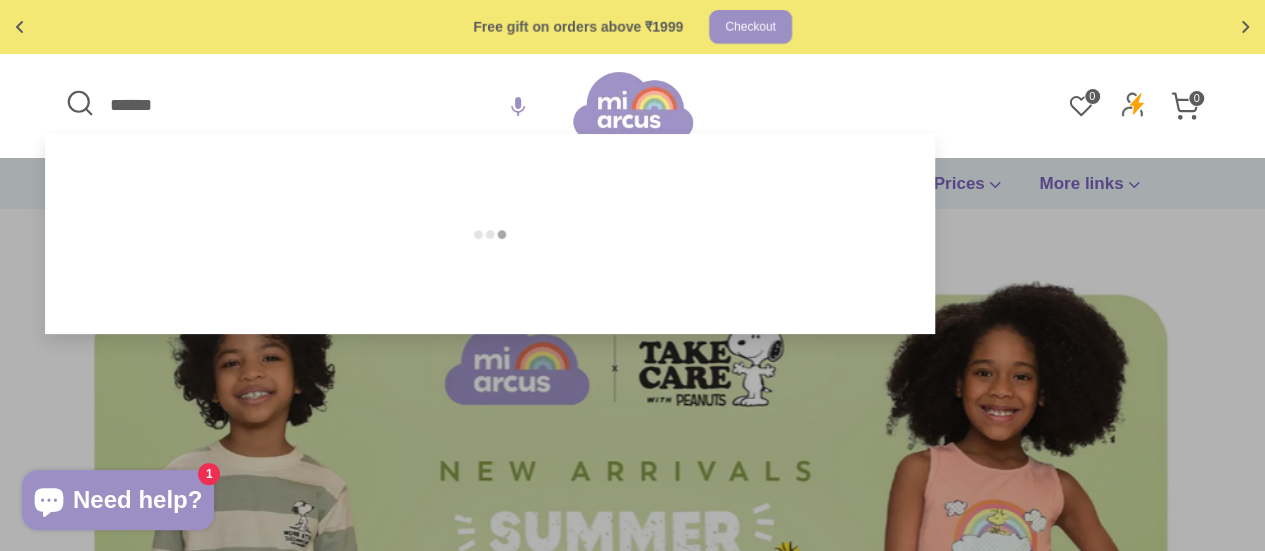 type on "*******" 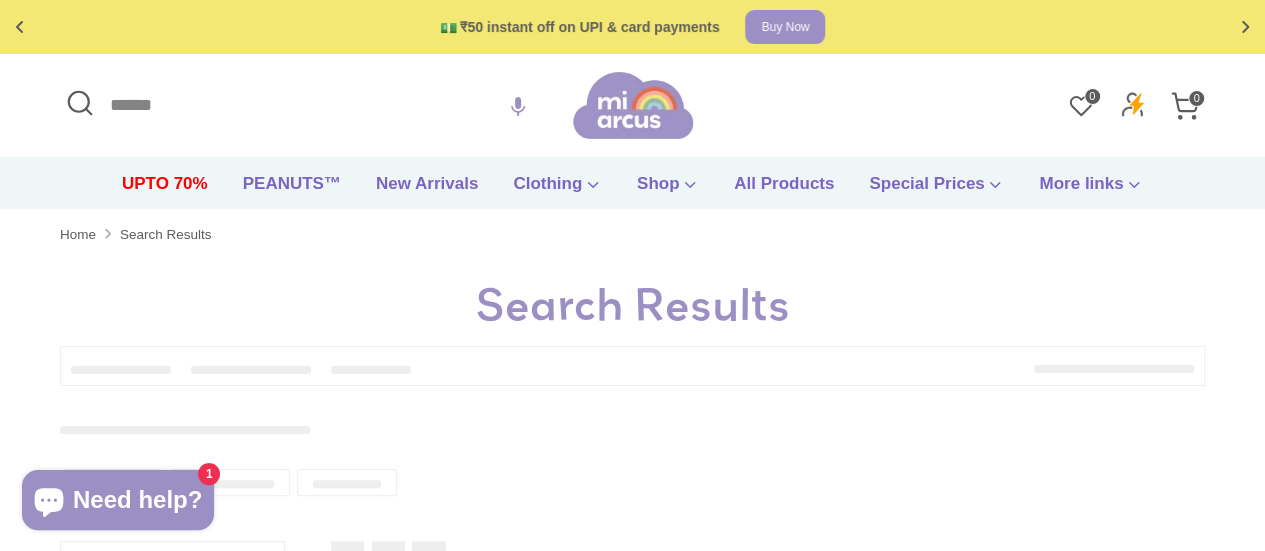scroll, scrollTop: 47, scrollLeft: 0, axis: vertical 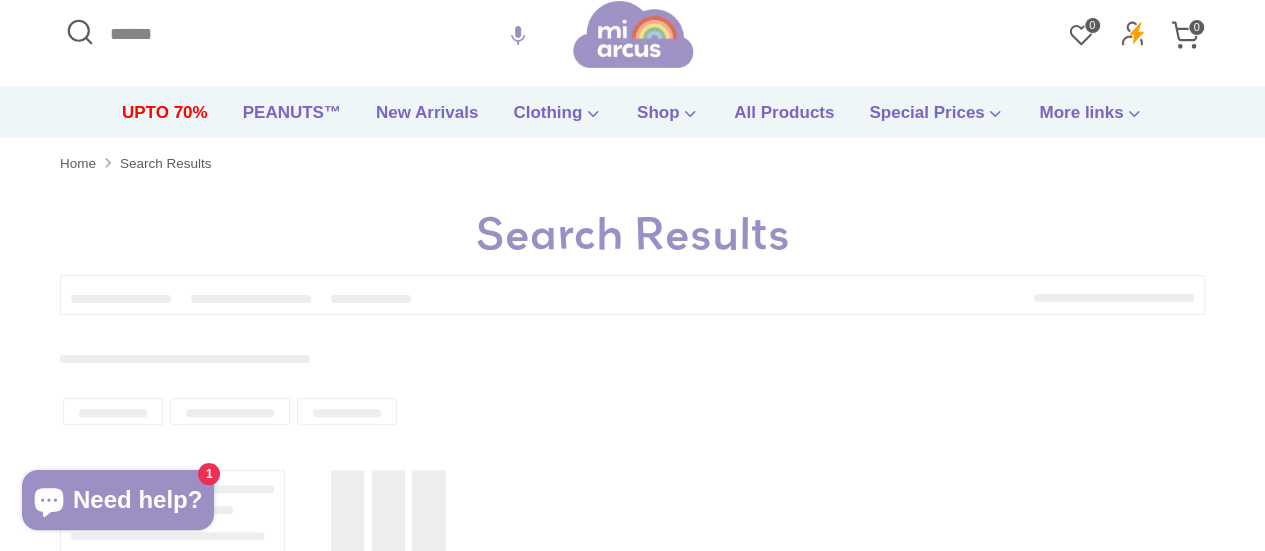 type on "*******" 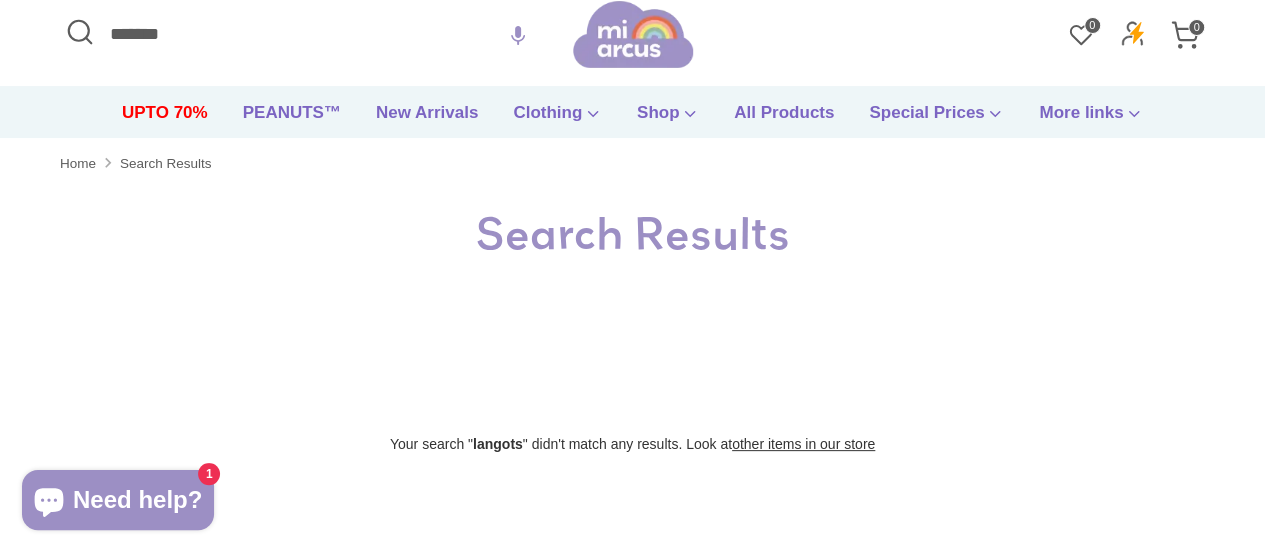 scroll, scrollTop: 80, scrollLeft: 0, axis: vertical 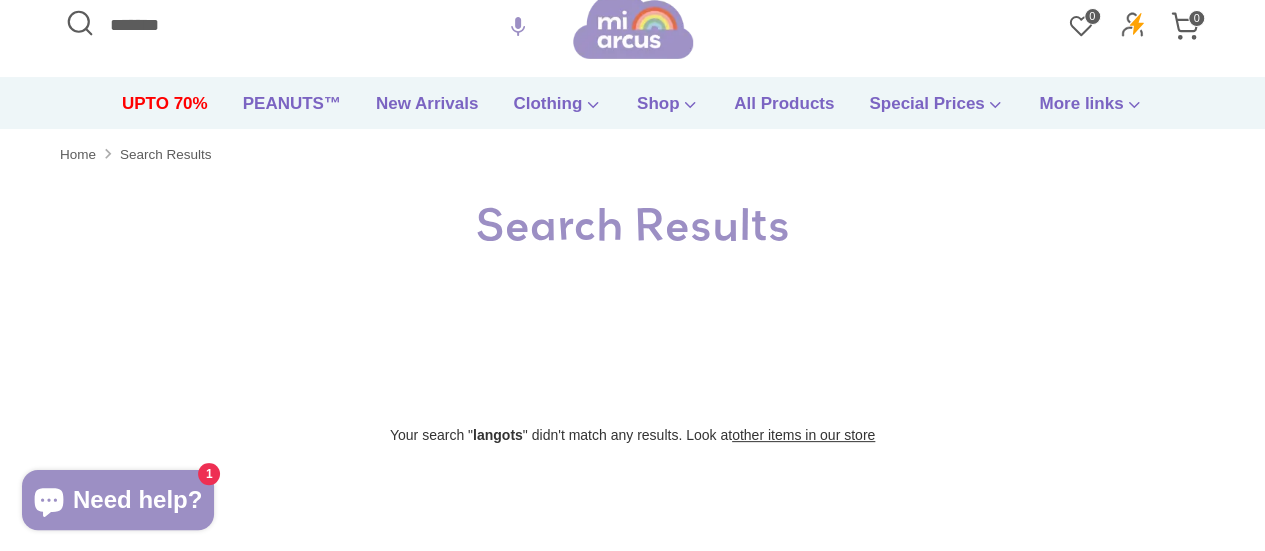 click at bounding box center [633, 25] 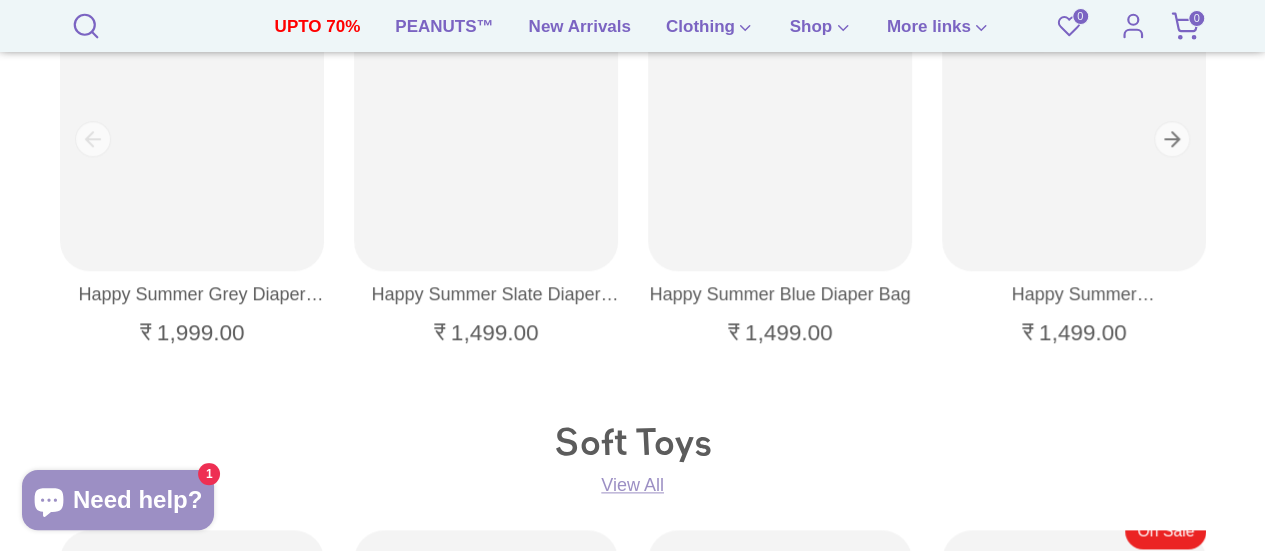 scroll, scrollTop: 977, scrollLeft: 0, axis: vertical 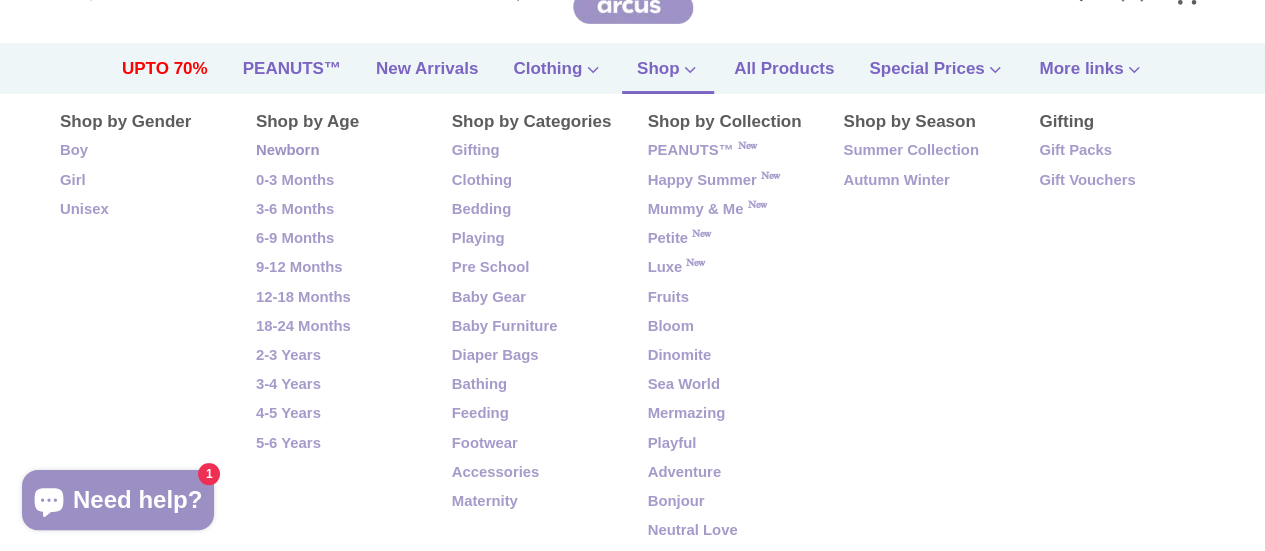 click on "Newborn" at bounding box center (339, 151) 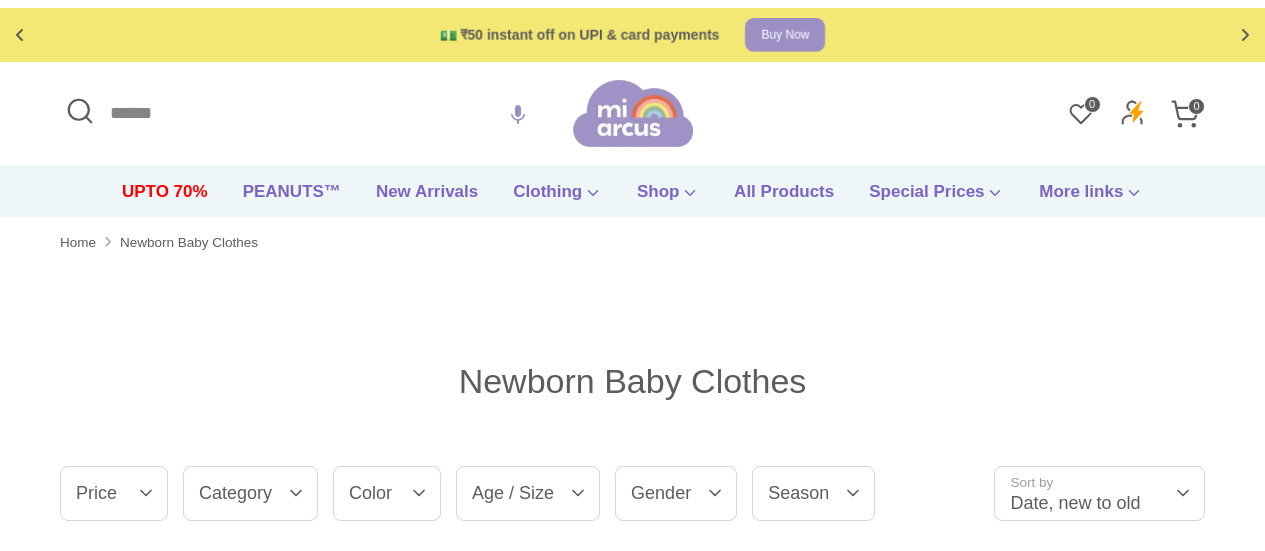scroll, scrollTop: 0, scrollLeft: 0, axis: both 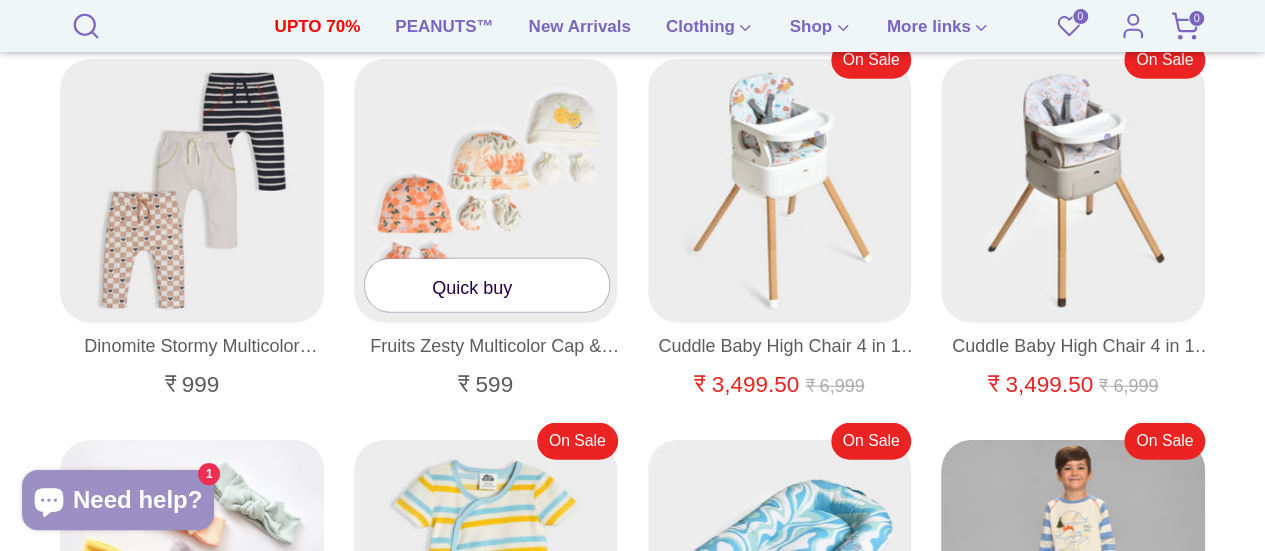 click on "Fruits Zesty Multicolor Cap & Mitten Set" at bounding box center (486, 346) 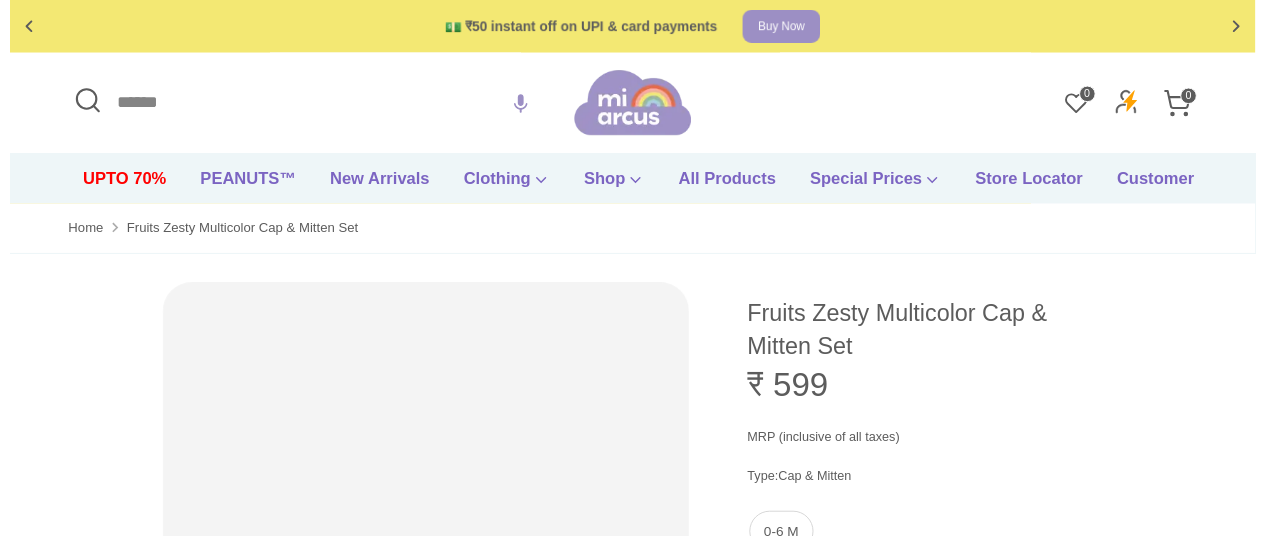 scroll, scrollTop: 0, scrollLeft: 0, axis: both 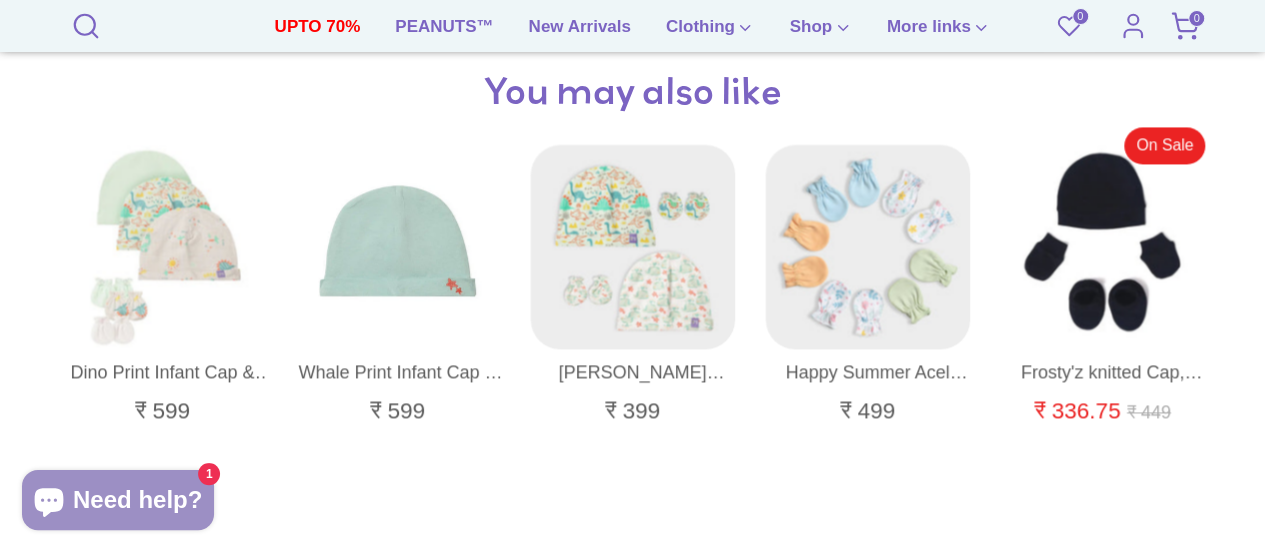 click at bounding box center [398, 247] 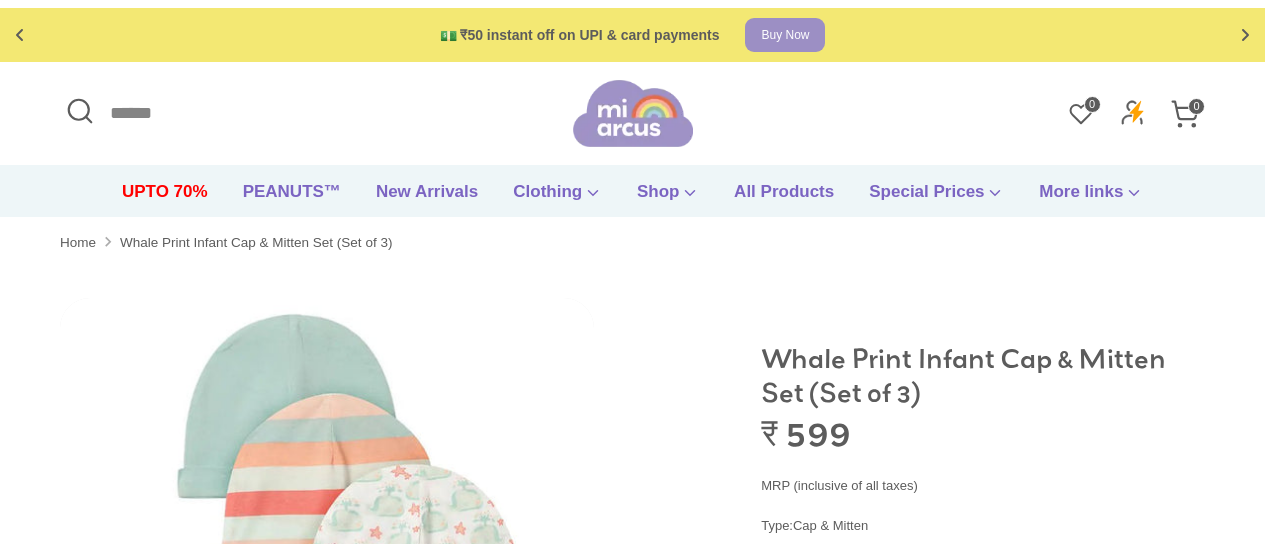 scroll, scrollTop: 0, scrollLeft: 0, axis: both 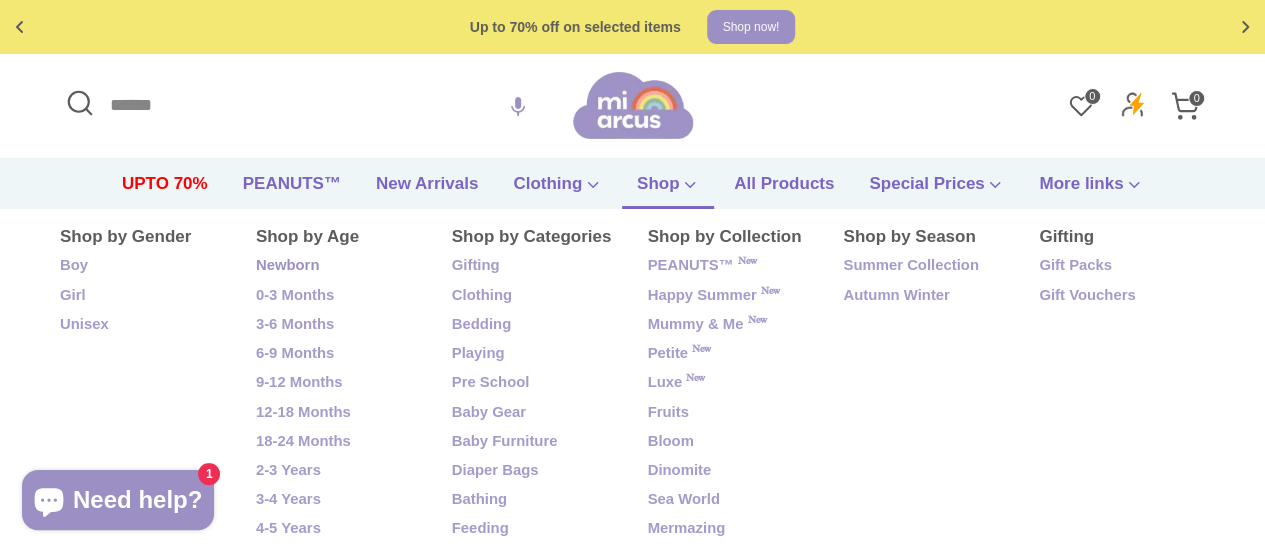 click on "Newborn" at bounding box center (339, 266) 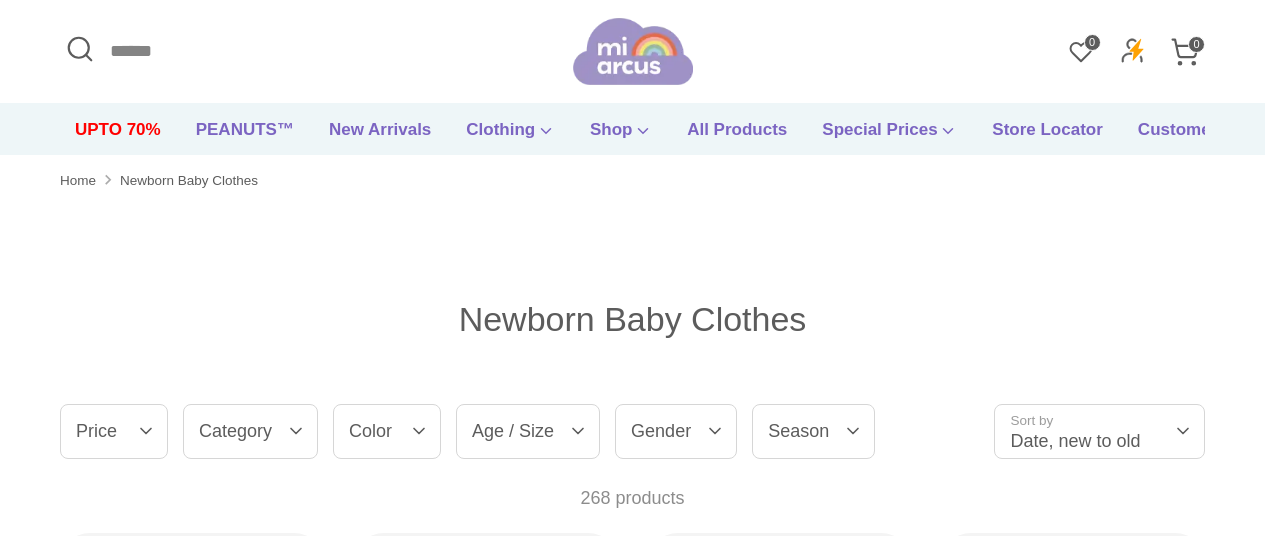 scroll, scrollTop: 0, scrollLeft: 0, axis: both 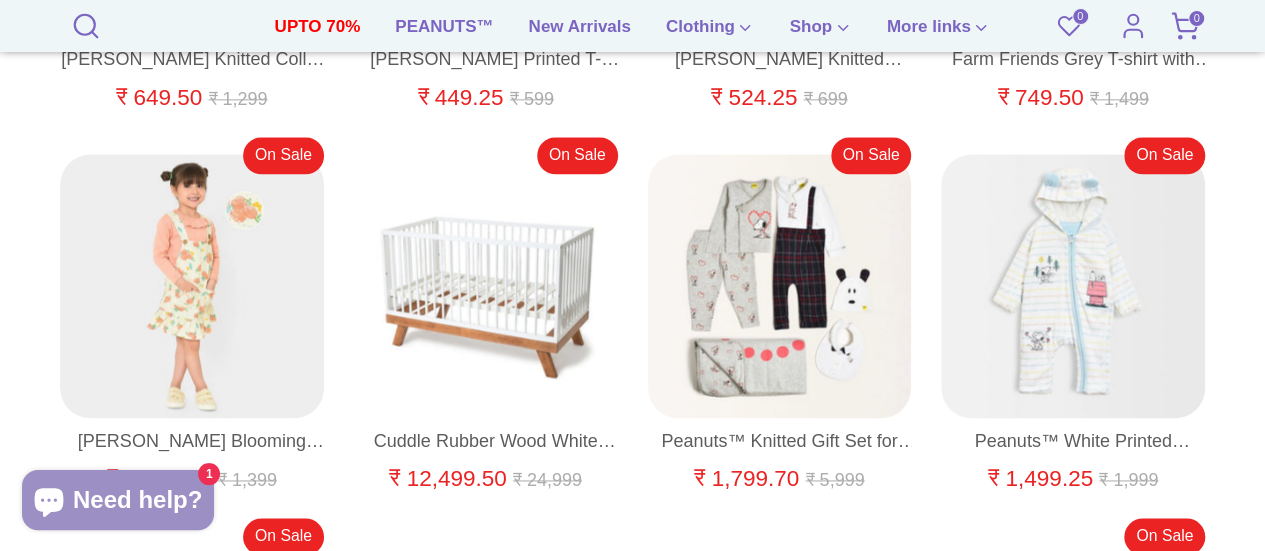 click 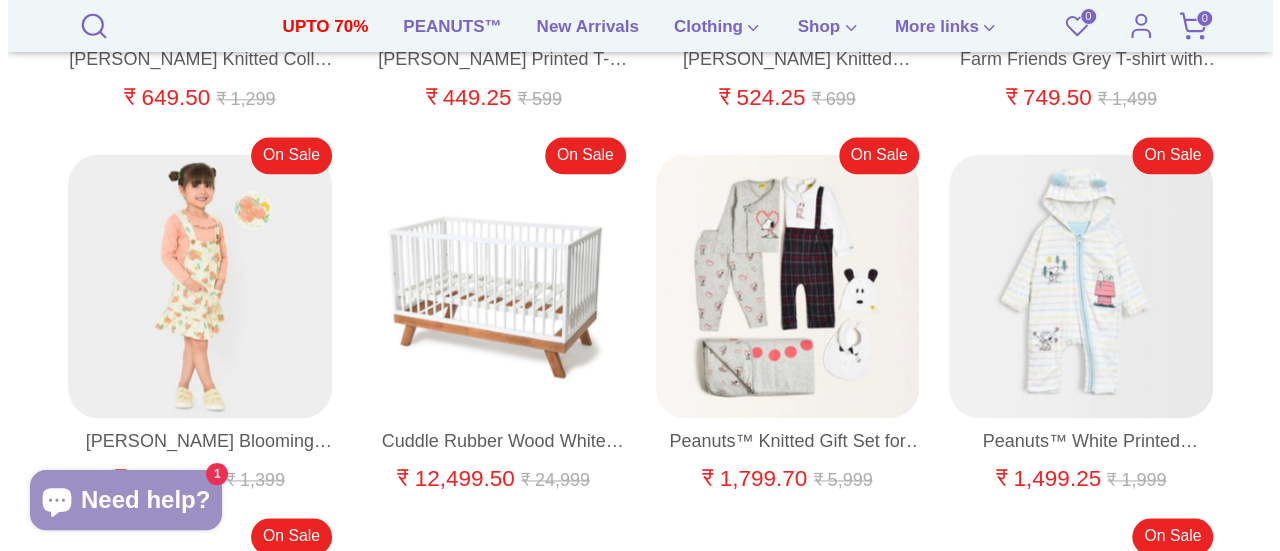 scroll, scrollTop: 8903, scrollLeft: 0, axis: vertical 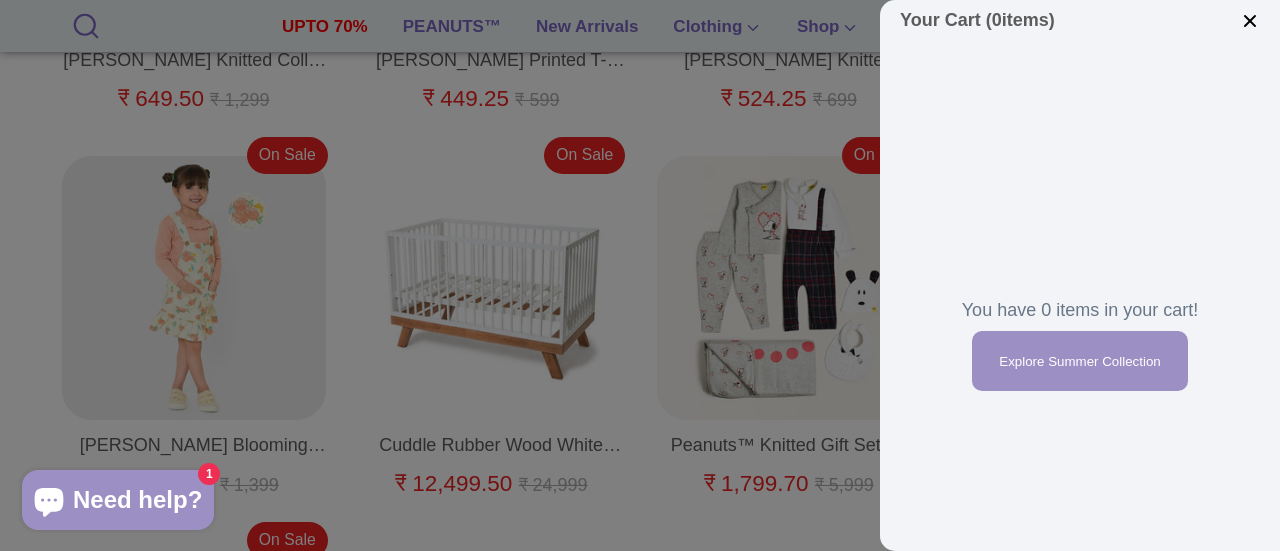 click at bounding box center [1250, 21] 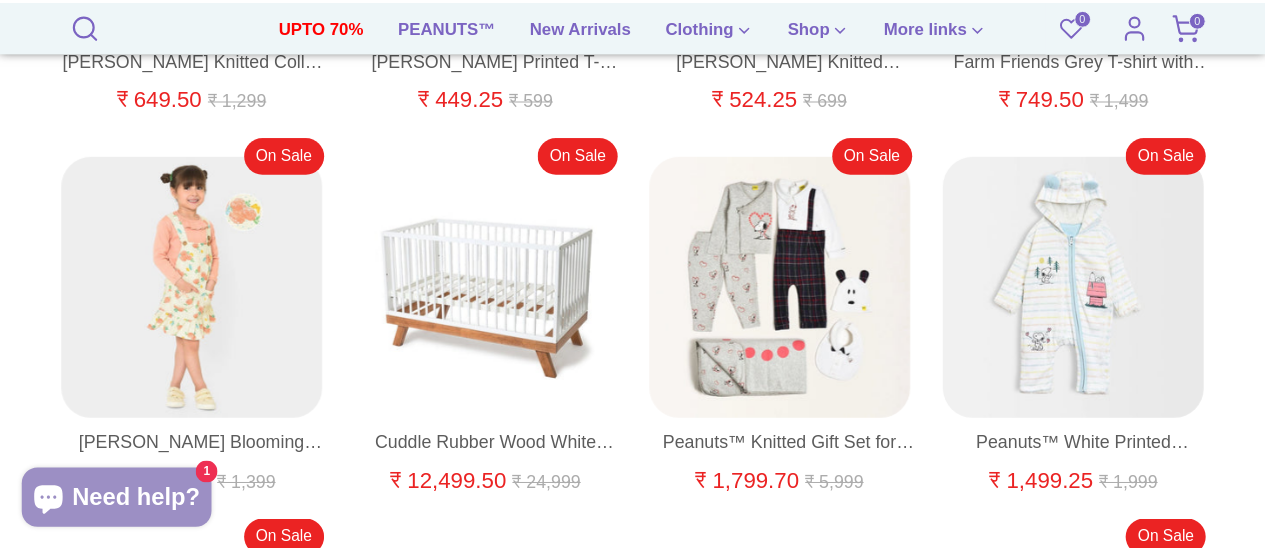 scroll, scrollTop: 8821, scrollLeft: 0, axis: vertical 